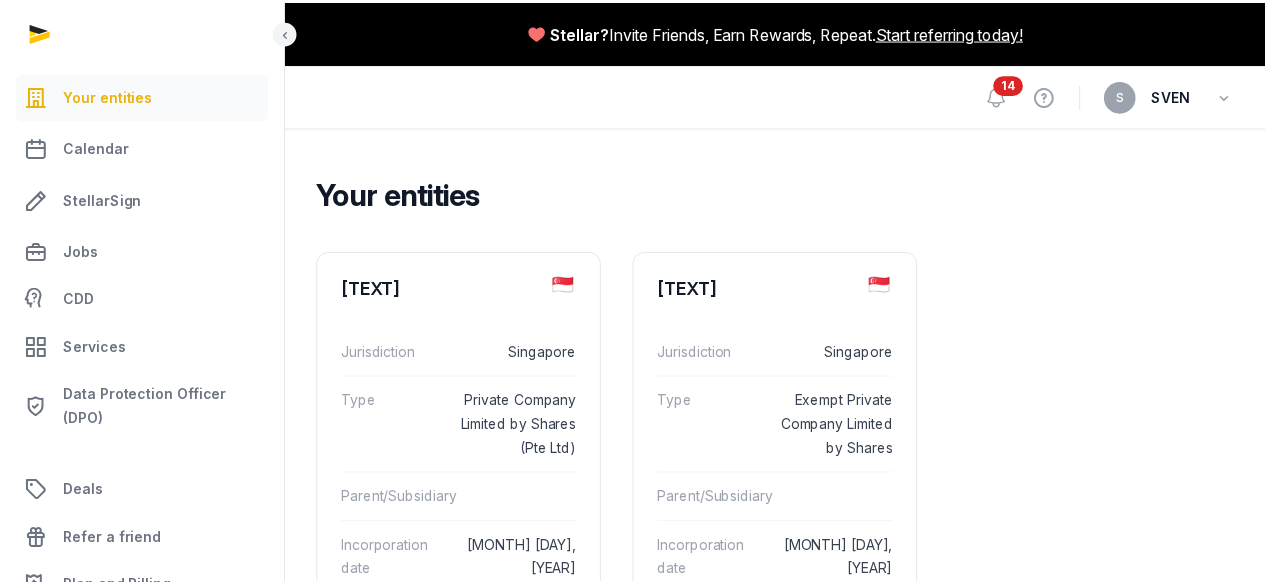 scroll, scrollTop: 0, scrollLeft: 0, axis: both 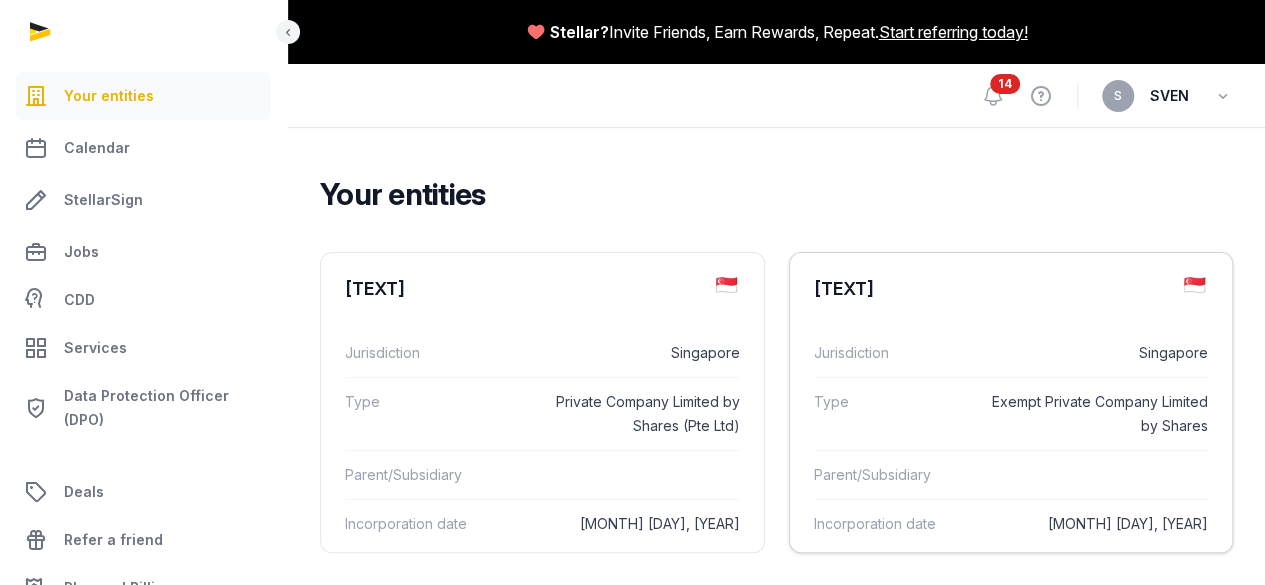 click on "Jurisdiction Singapore Type Exempt Private Company Limited by Shares Parent/Subsidiary Incorporation date [MONTH] [DAY], [YEAR]" at bounding box center (1011, 438) 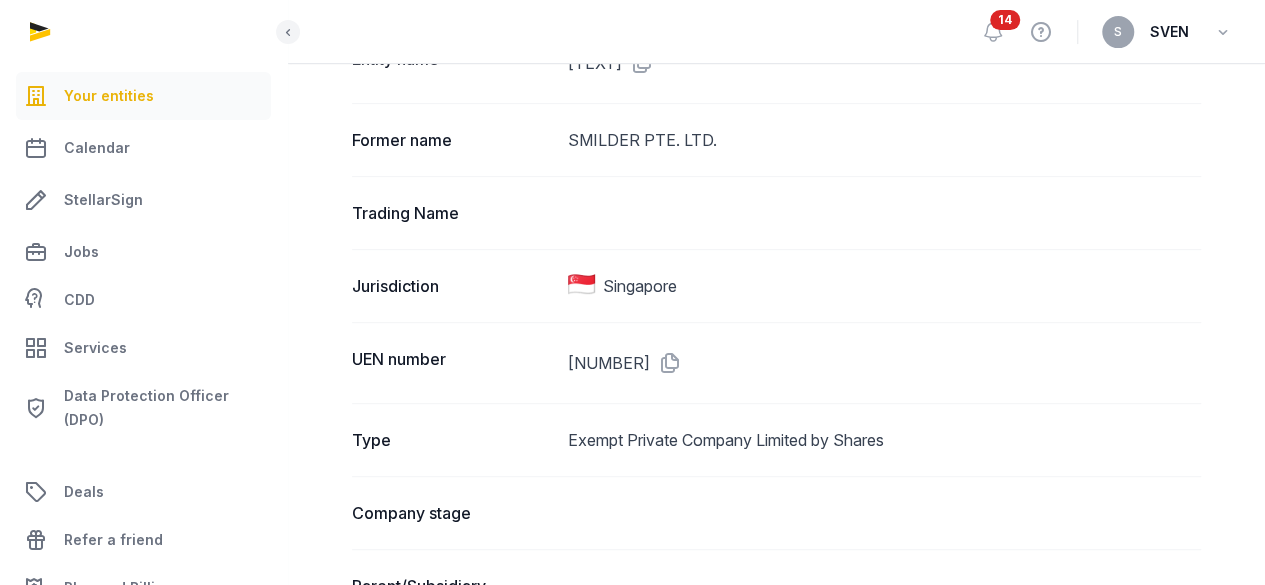 scroll, scrollTop: 400, scrollLeft: 0, axis: vertical 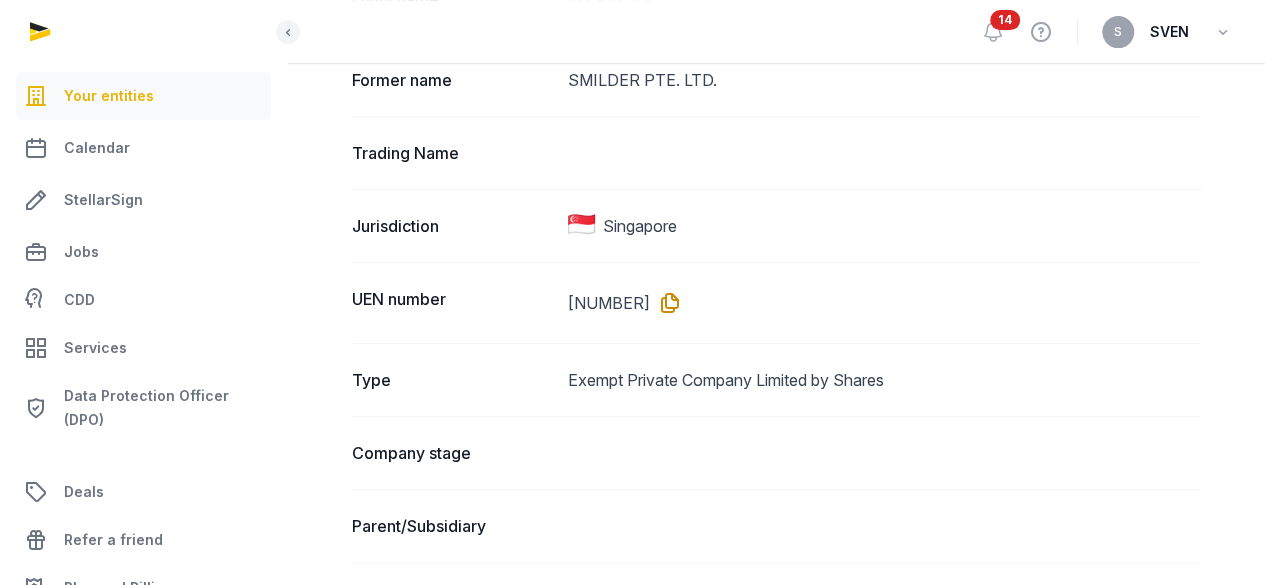 click at bounding box center [666, 303] 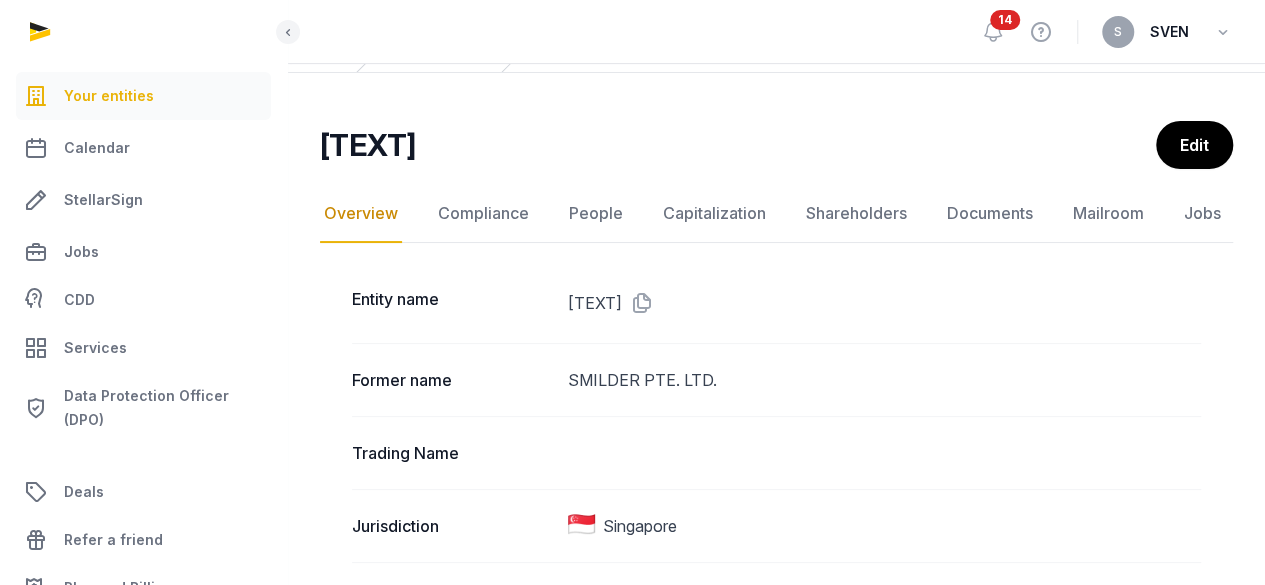 scroll, scrollTop: 0, scrollLeft: 0, axis: both 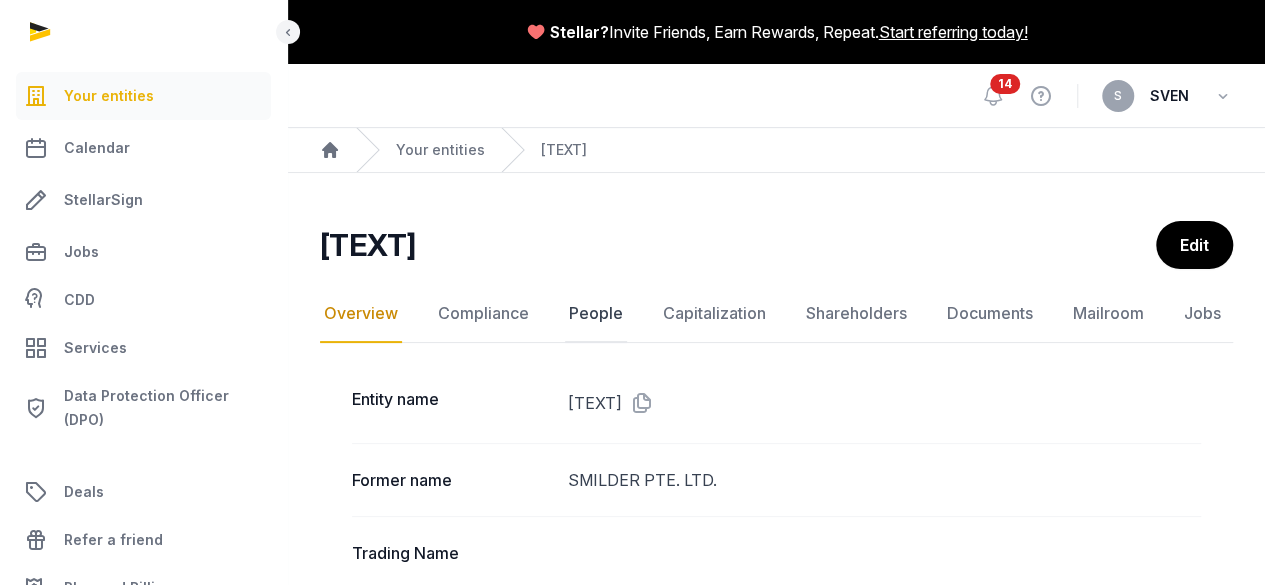 click on "People" 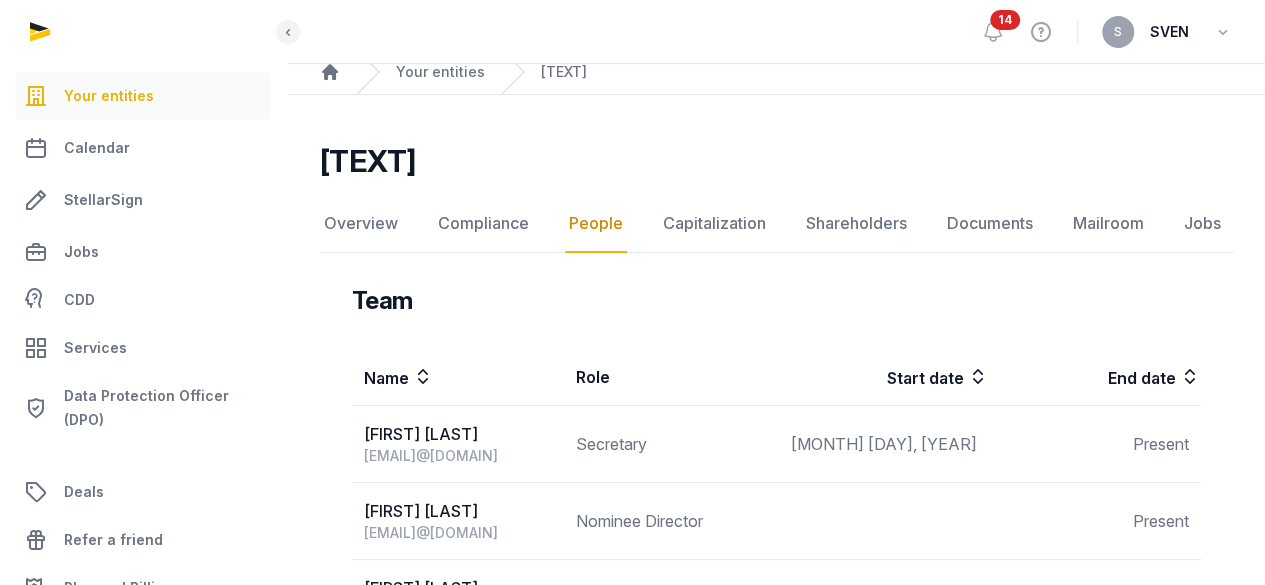scroll, scrollTop: 0, scrollLeft: 0, axis: both 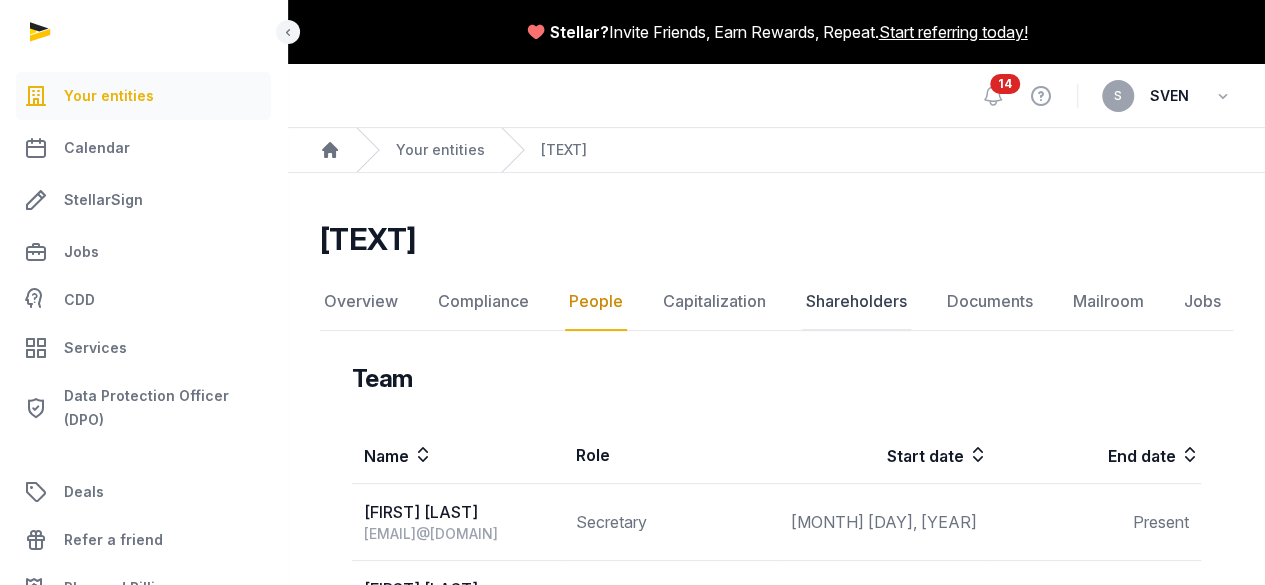 click on "Shareholders" 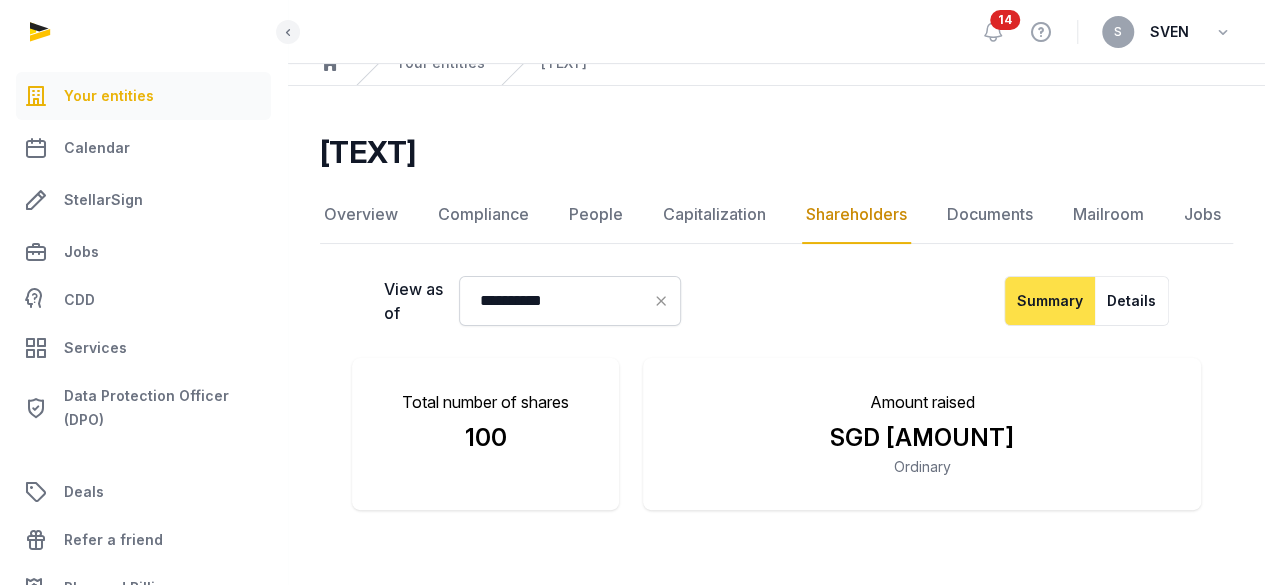 scroll, scrollTop: 0, scrollLeft: 0, axis: both 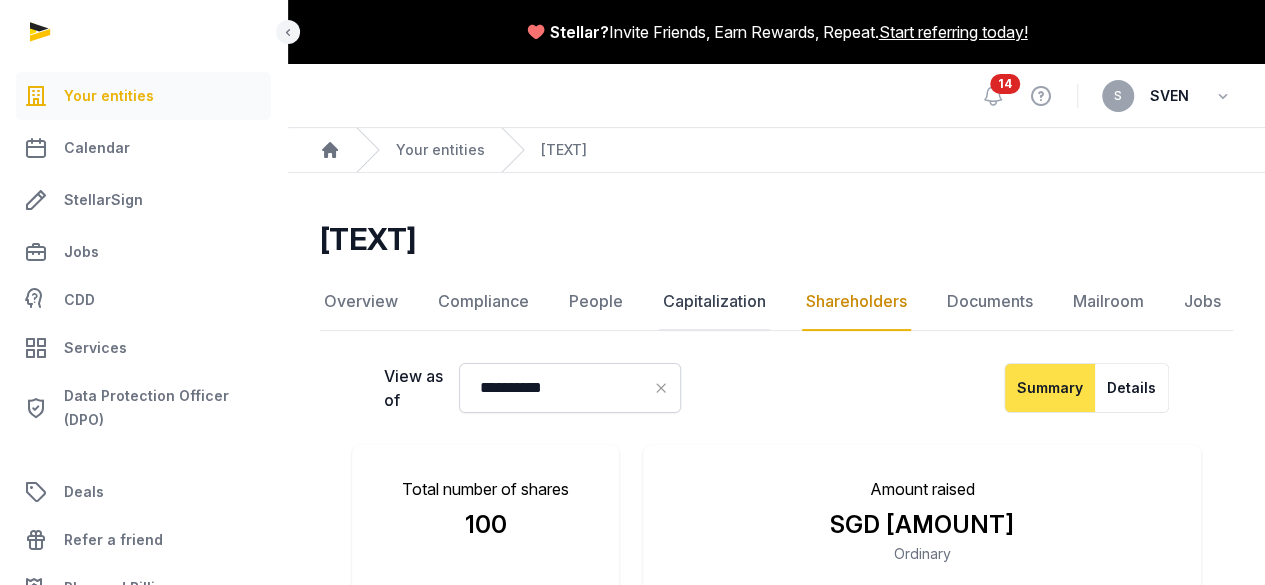 click on "Capitalization" 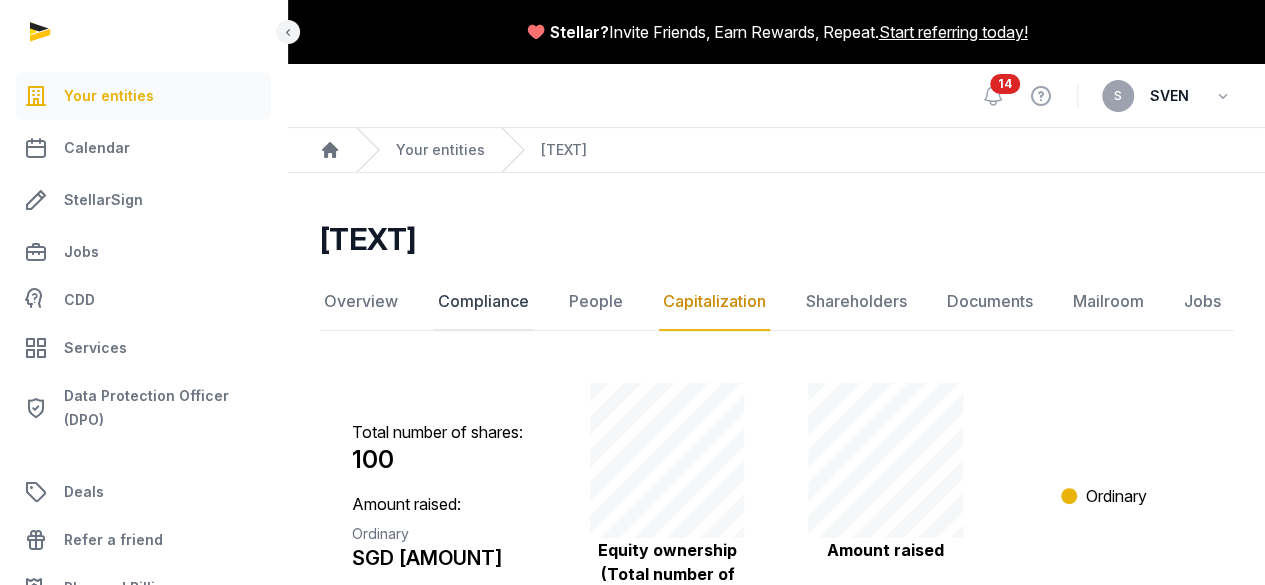 click on "Compliance" 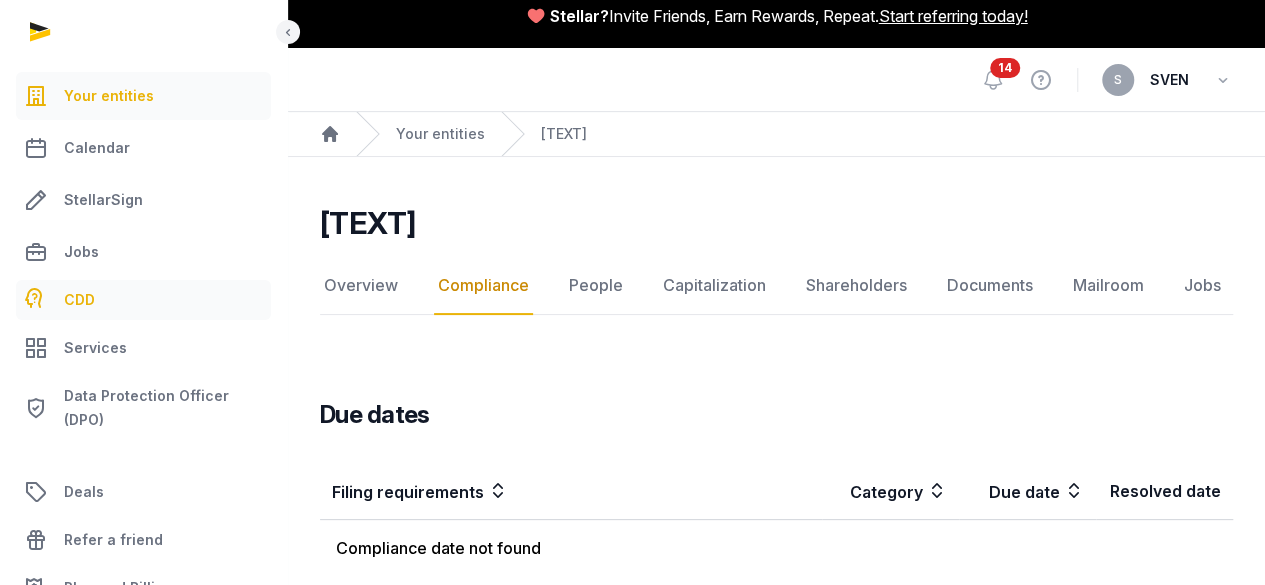 scroll, scrollTop: 0, scrollLeft: 0, axis: both 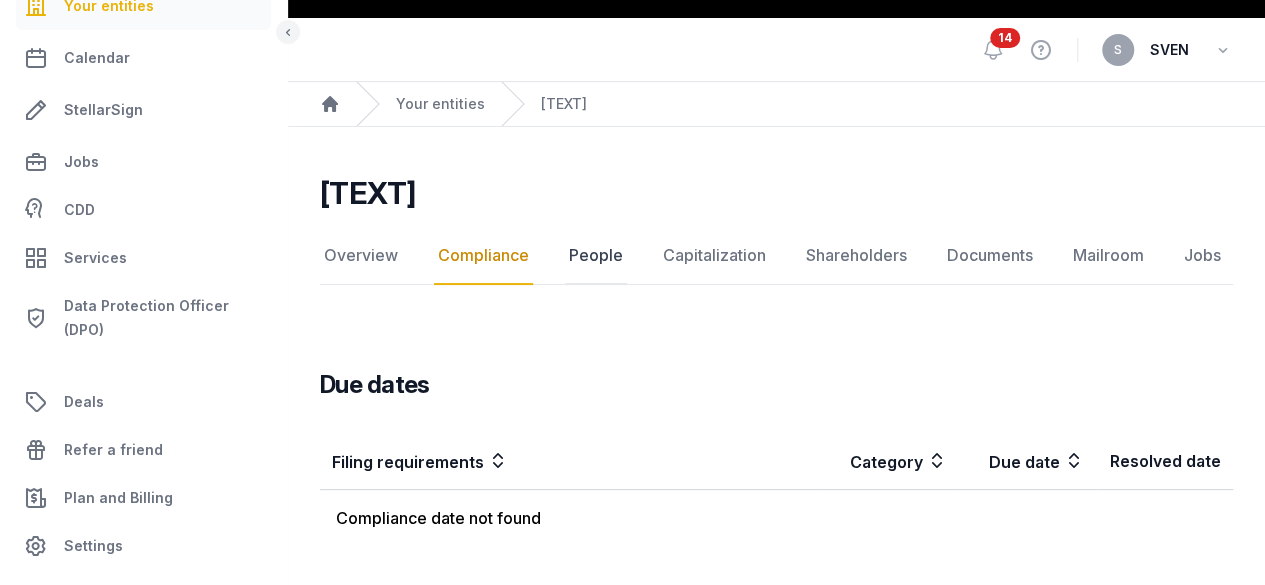 click on "People" 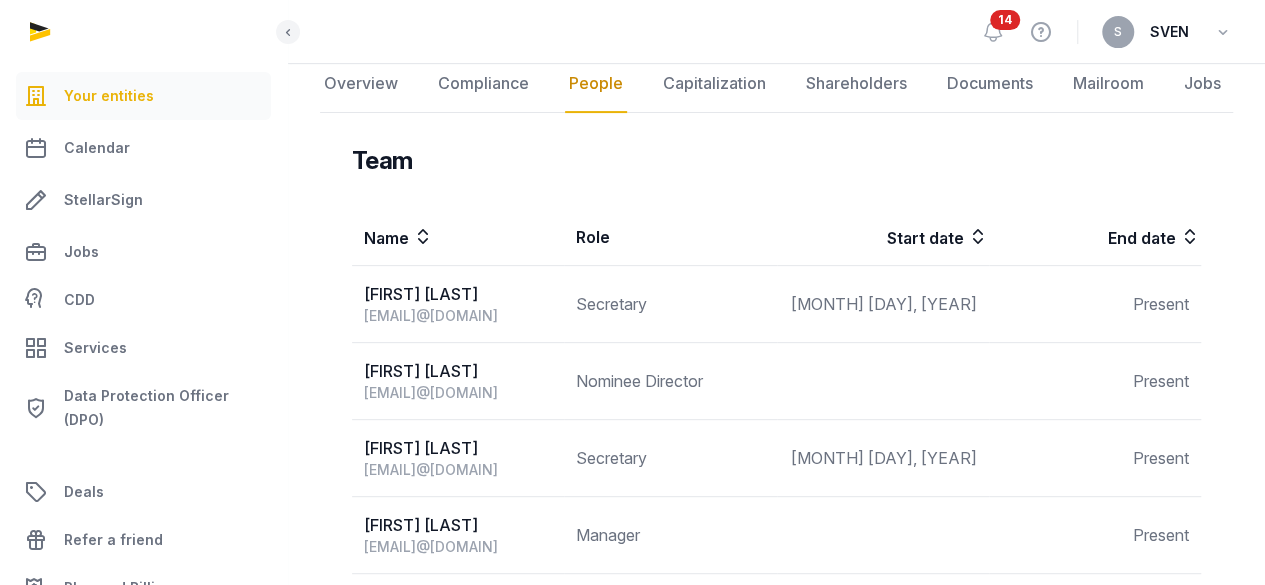 scroll, scrollTop: 213, scrollLeft: 0, axis: vertical 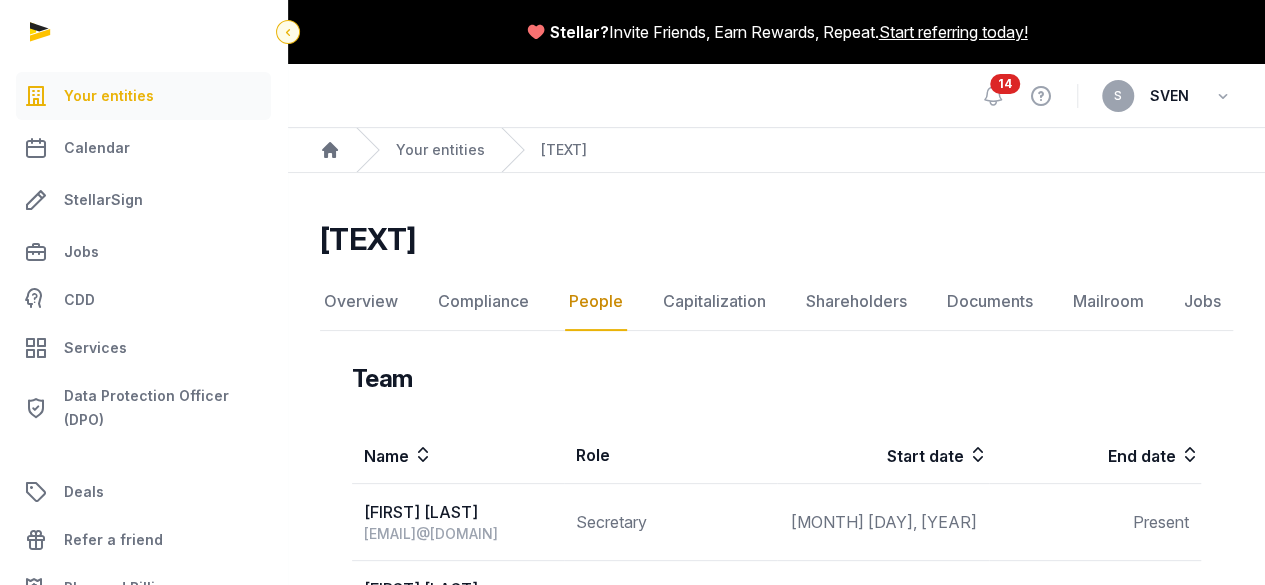 click at bounding box center (288, 32) 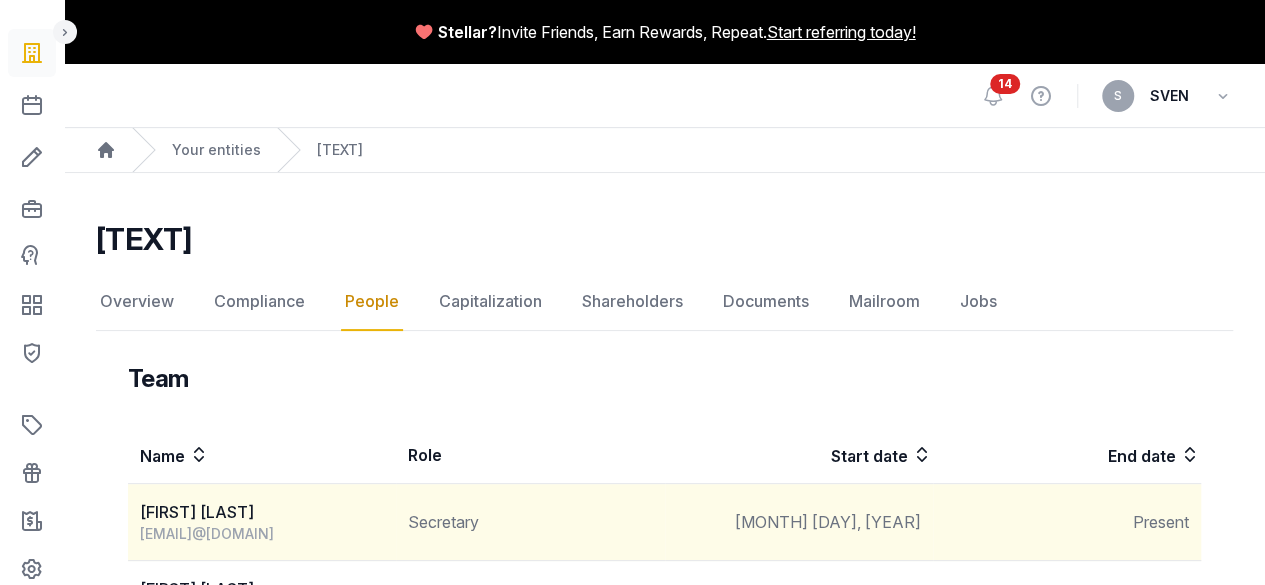 scroll, scrollTop: 66, scrollLeft: 0, axis: vertical 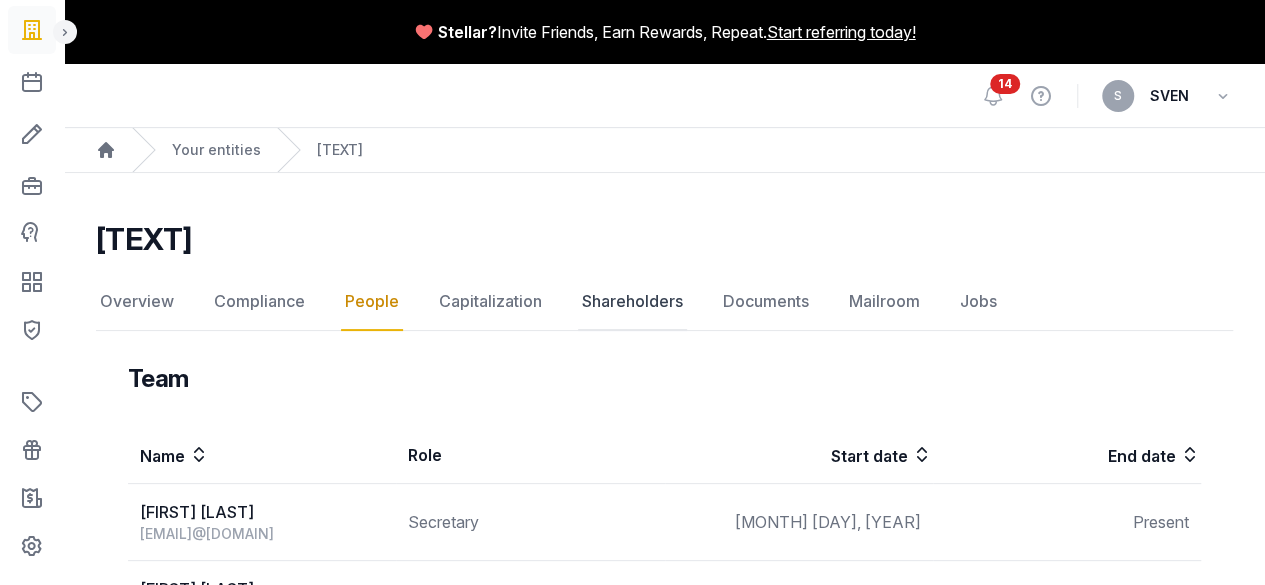 click on "Shareholders" 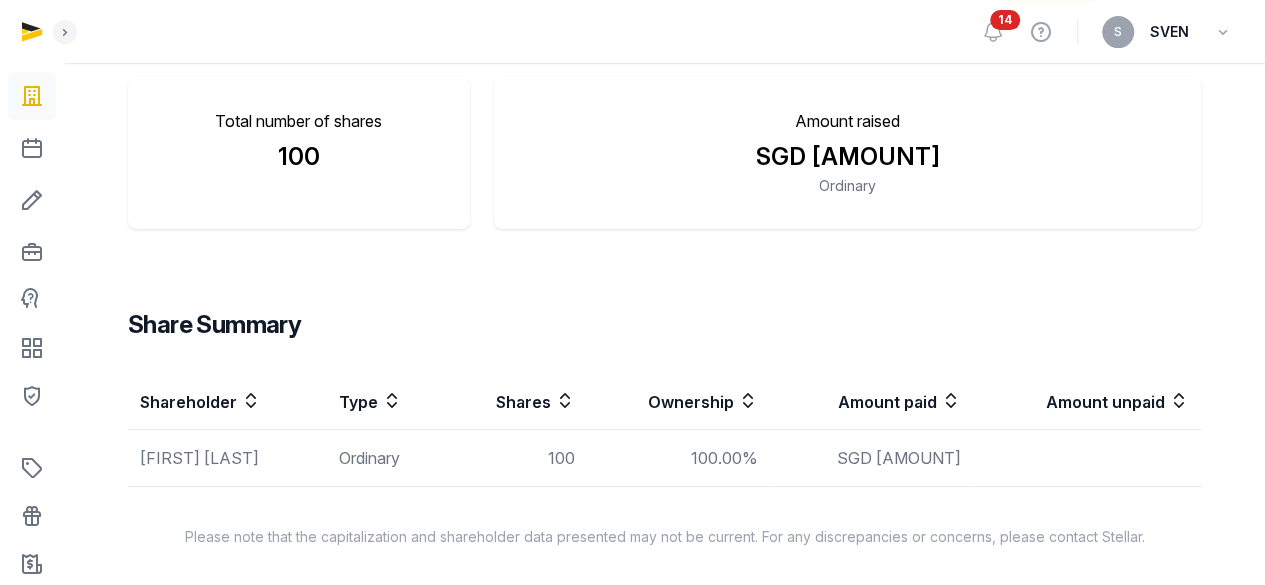scroll, scrollTop: 0, scrollLeft: 0, axis: both 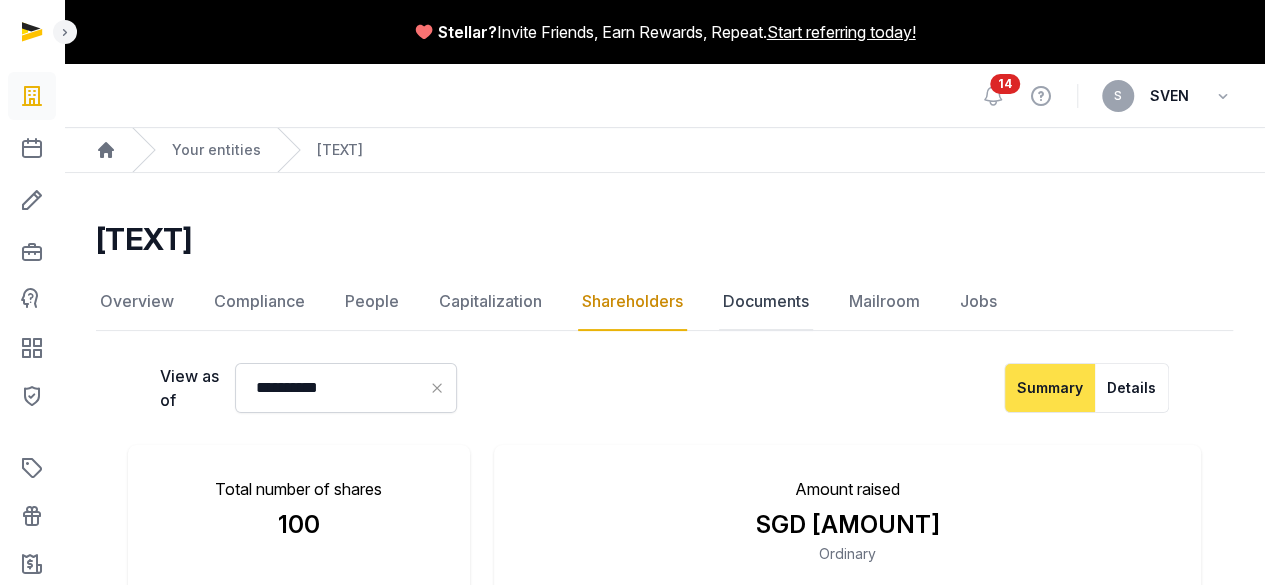 click on "Documents" 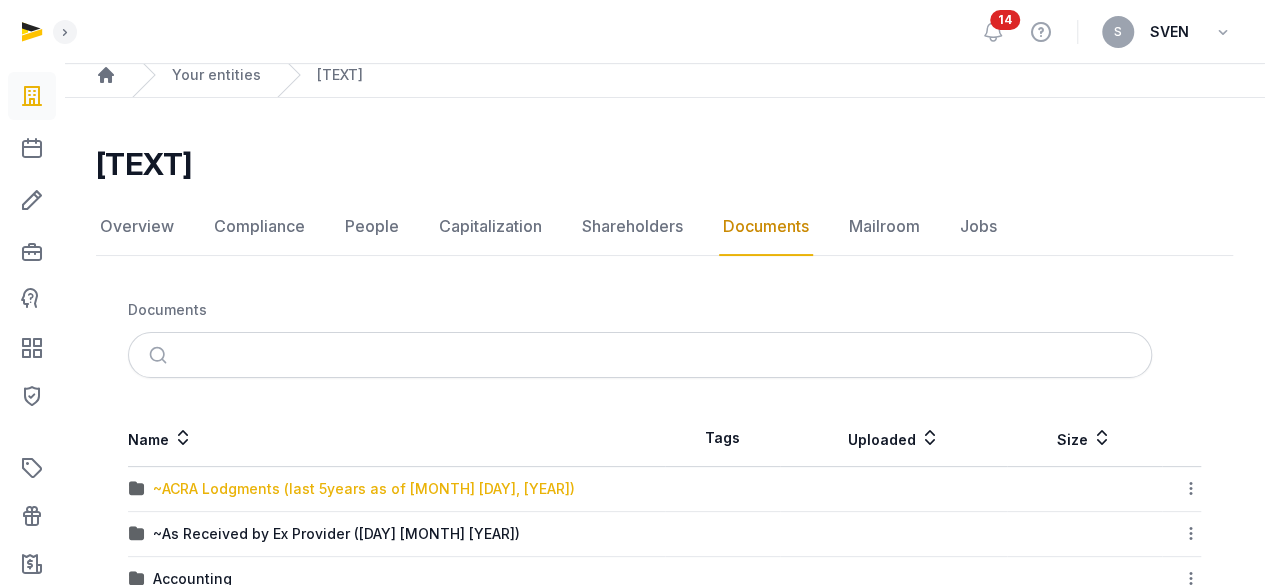 scroll, scrollTop: 375, scrollLeft: 0, axis: vertical 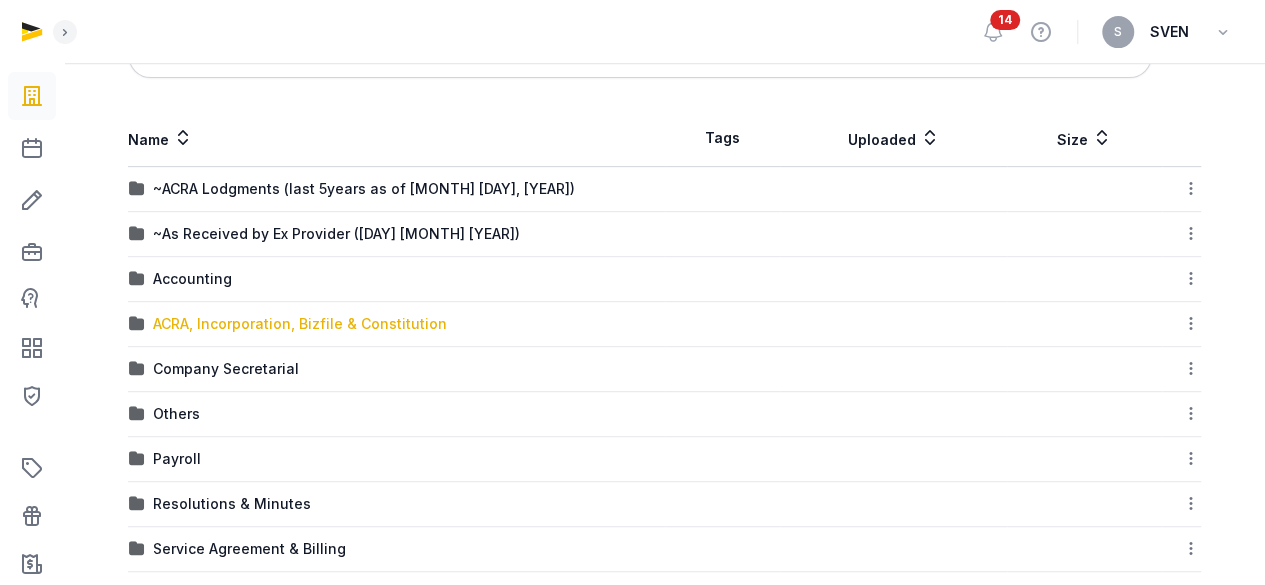 click on "ACRA, Incorporation, Bizfile & Constitution" at bounding box center (300, 324) 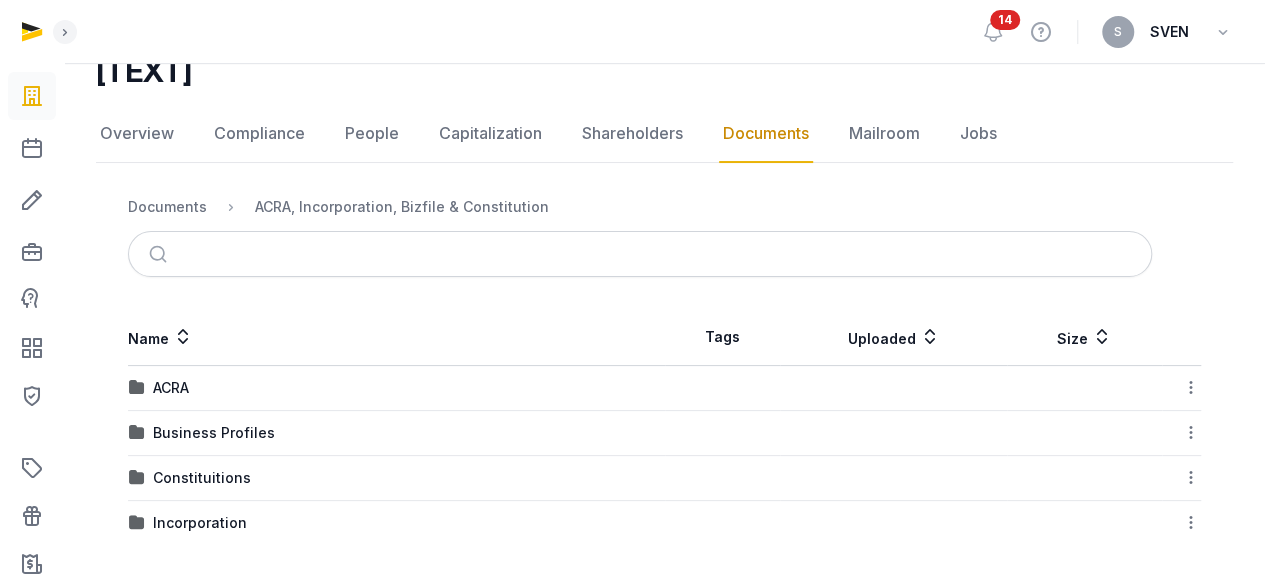 scroll, scrollTop: 165, scrollLeft: 0, axis: vertical 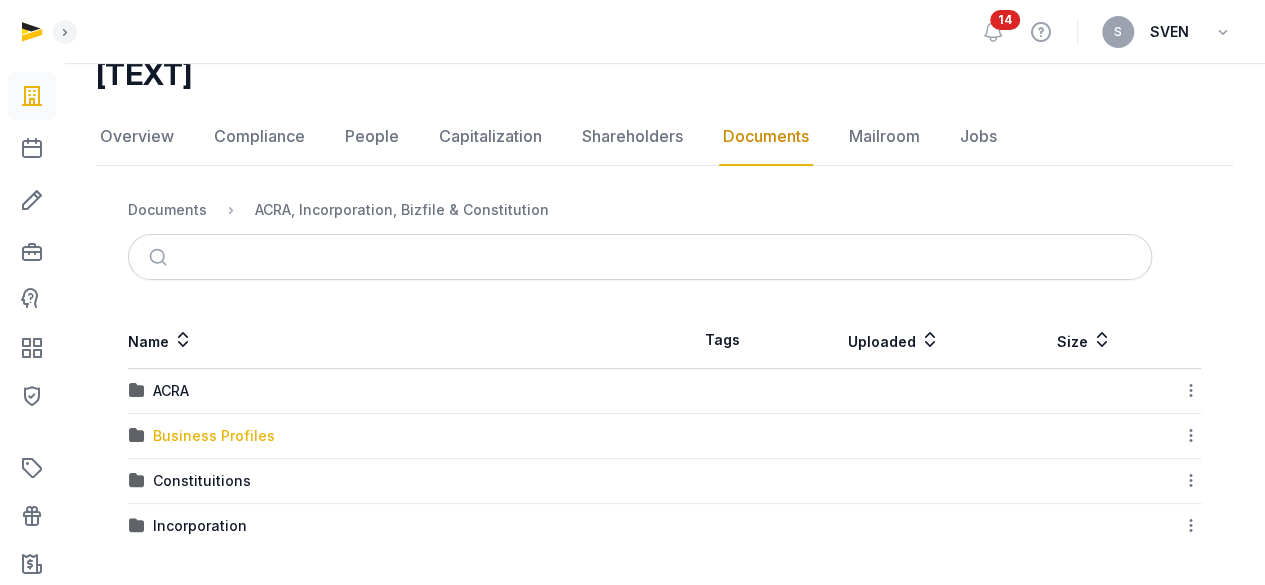 click on "Business Profiles" at bounding box center [214, 436] 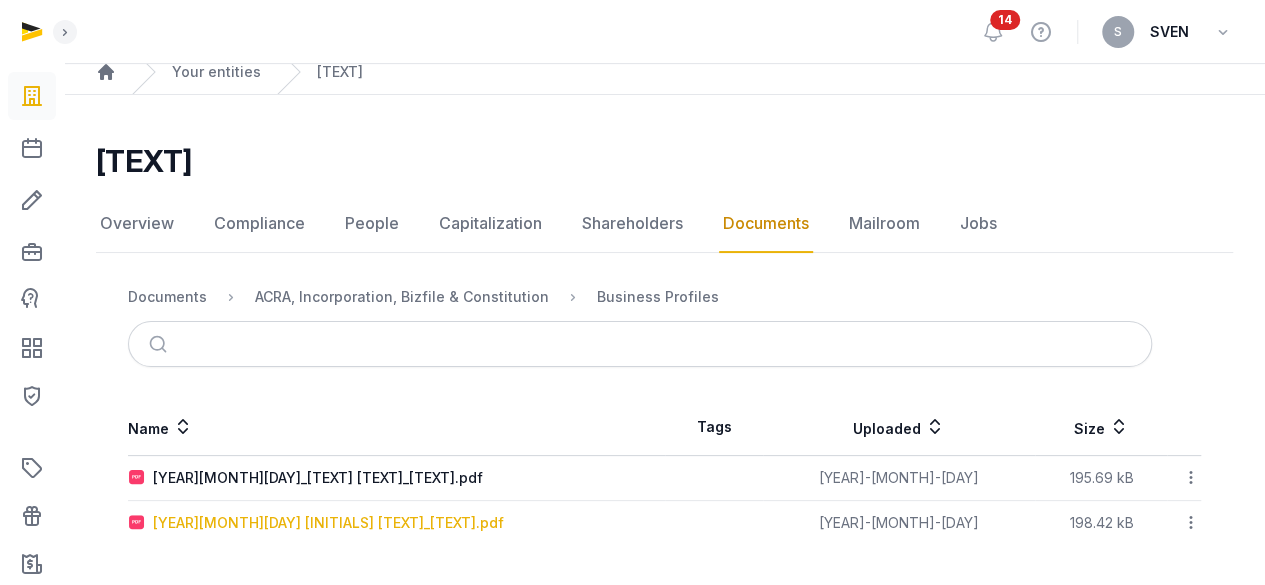 scroll, scrollTop: 76, scrollLeft: 0, axis: vertical 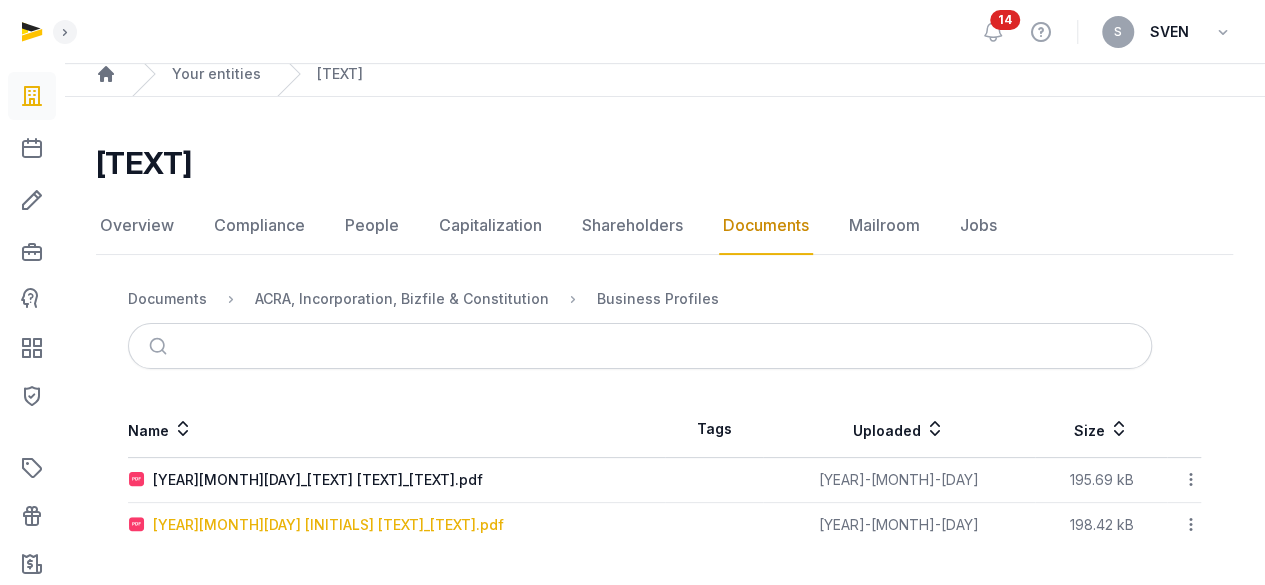 click on "[YEAR][MONTH][DAY] [INITIALS] [TEXT]_[TEXT].pdf" at bounding box center (328, 525) 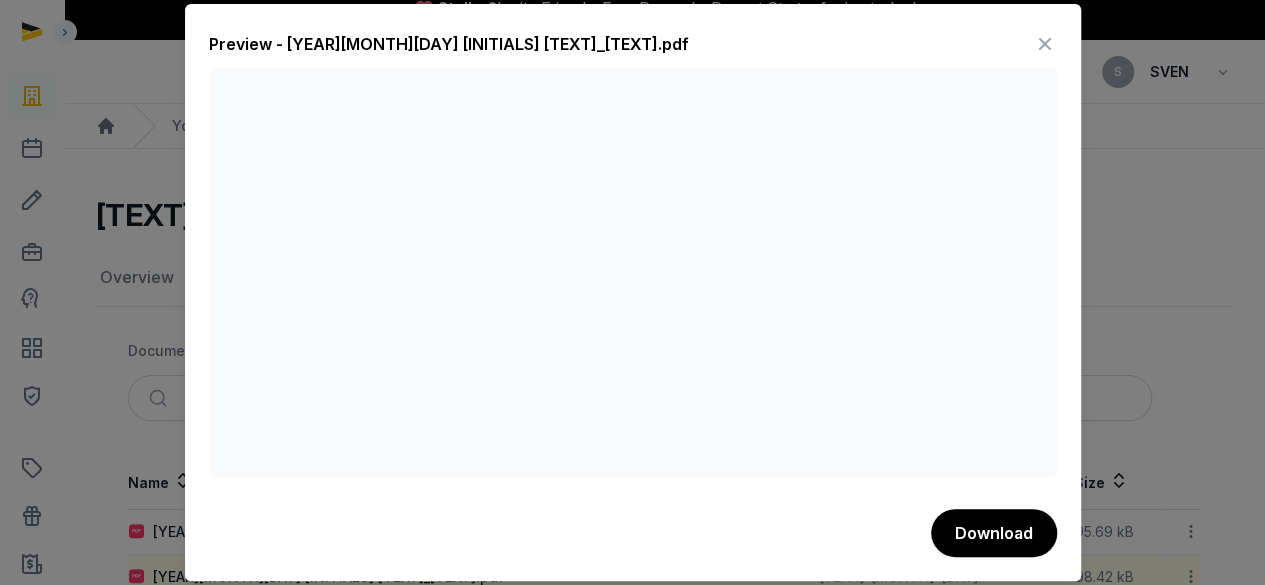 scroll, scrollTop: 0, scrollLeft: 0, axis: both 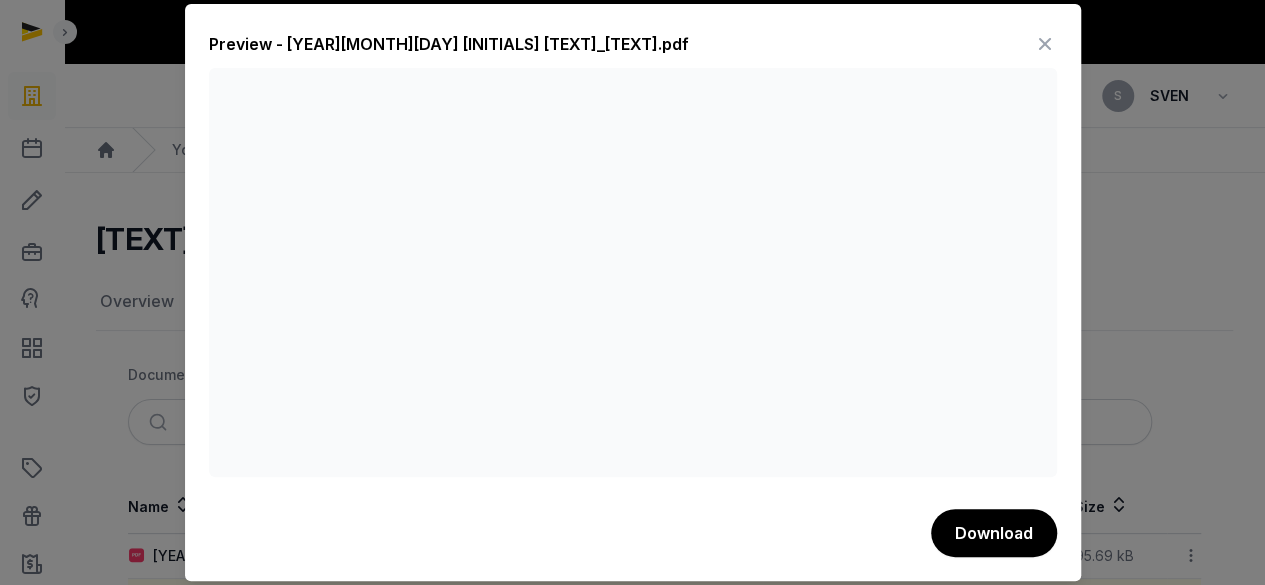 click at bounding box center [1045, 44] 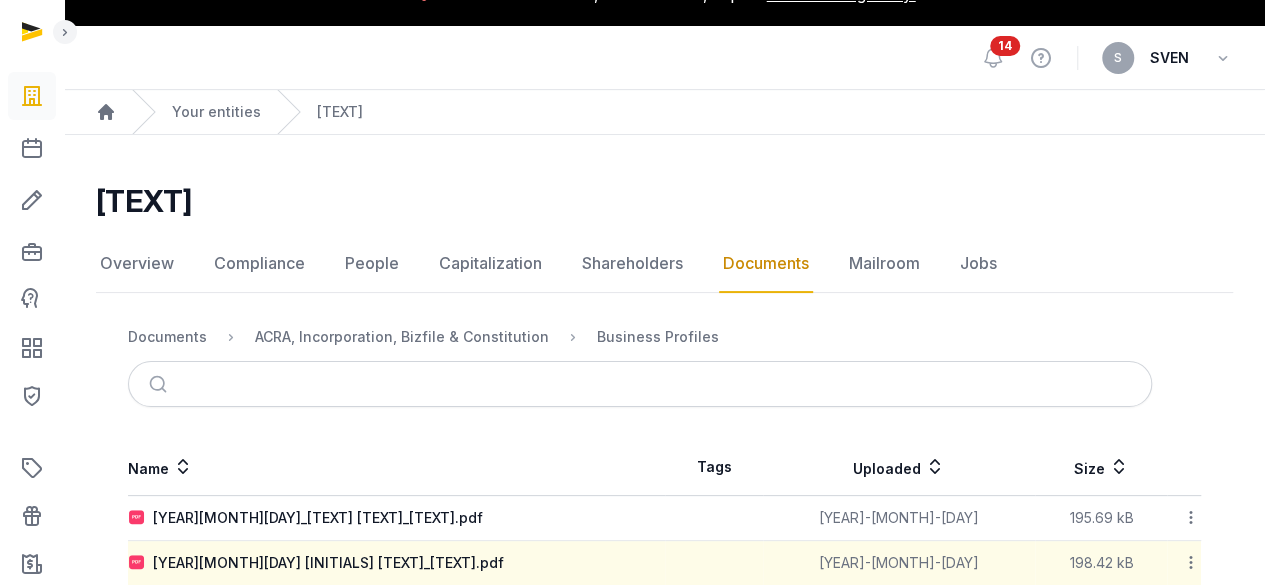 scroll, scrollTop: 76, scrollLeft: 0, axis: vertical 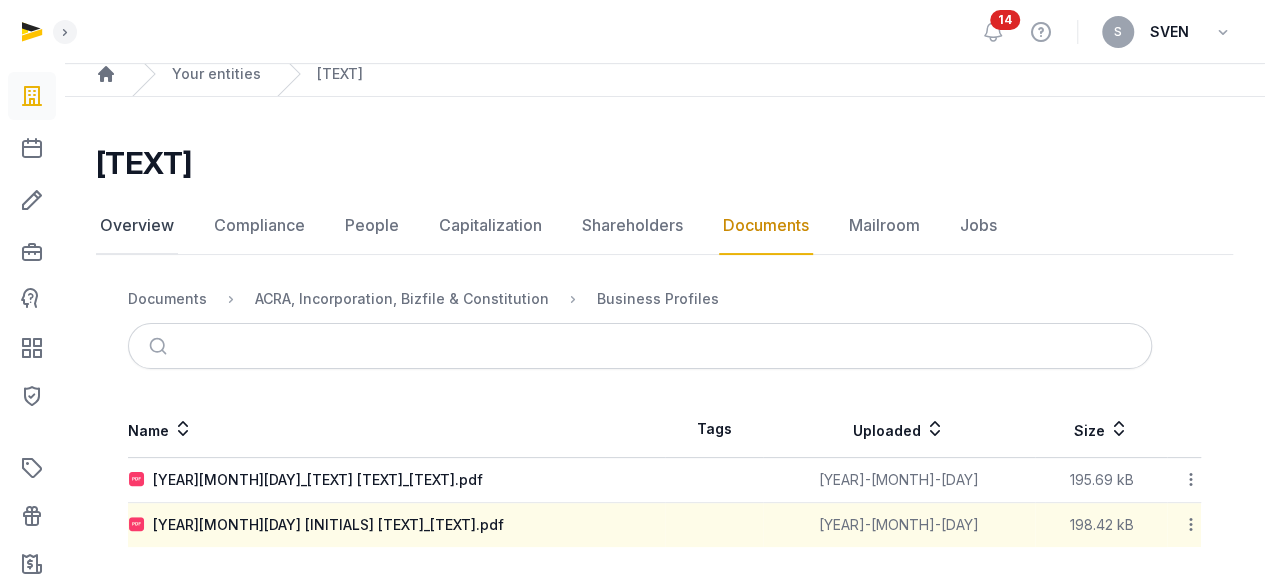 click on "Overview" 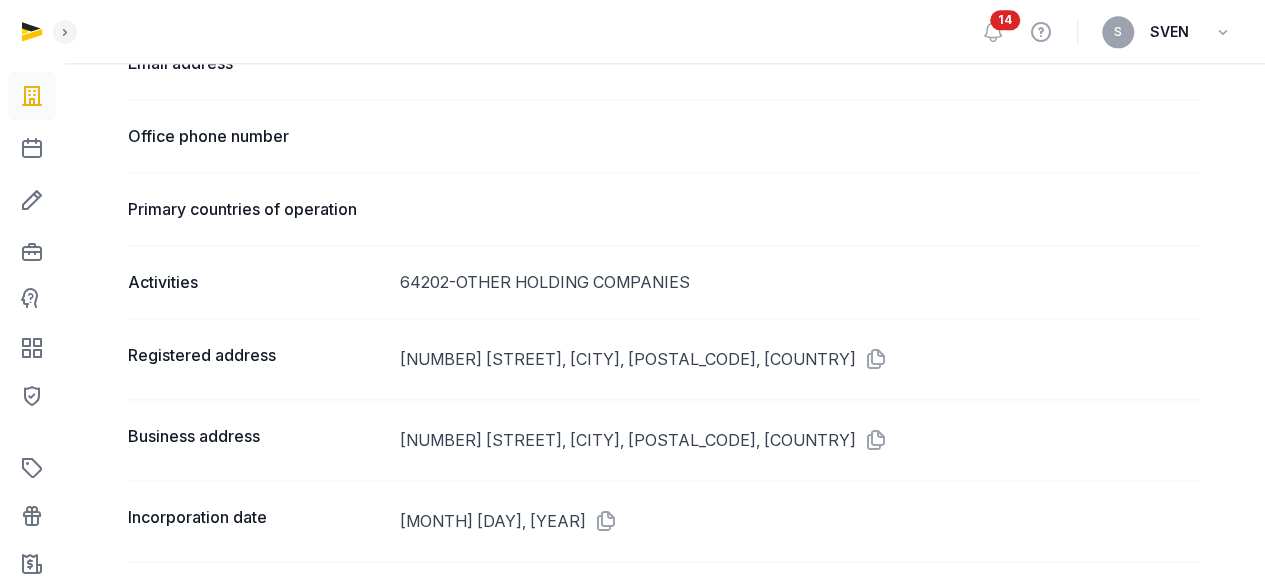scroll, scrollTop: 1200, scrollLeft: 0, axis: vertical 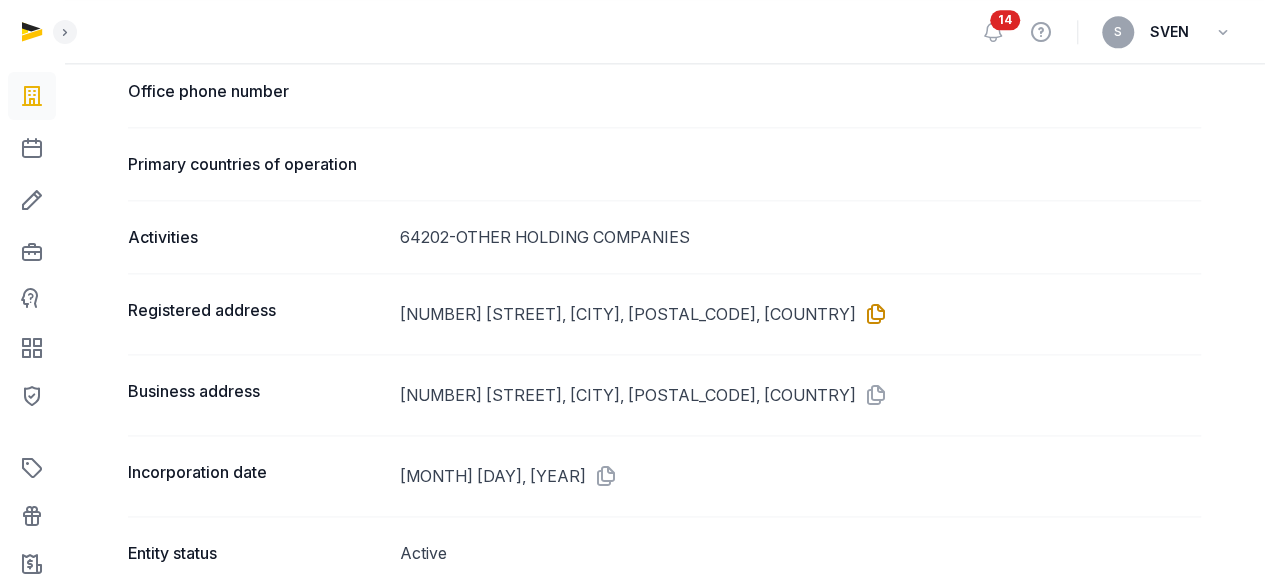 click at bounding box center (872, 314) 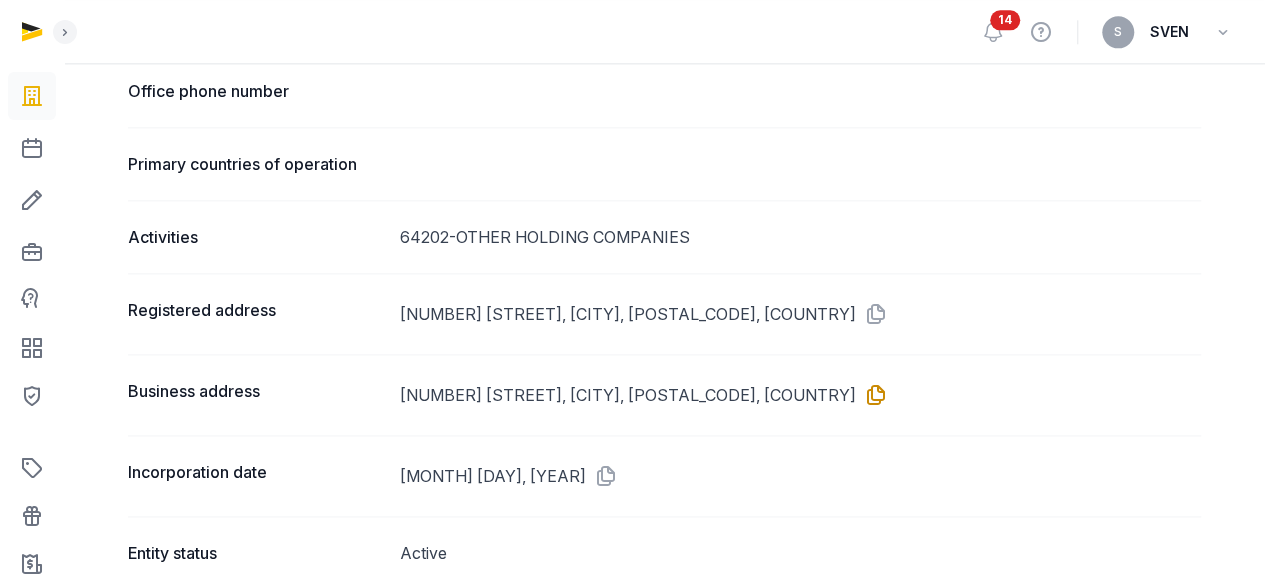 click at bounding box center (872, 395) 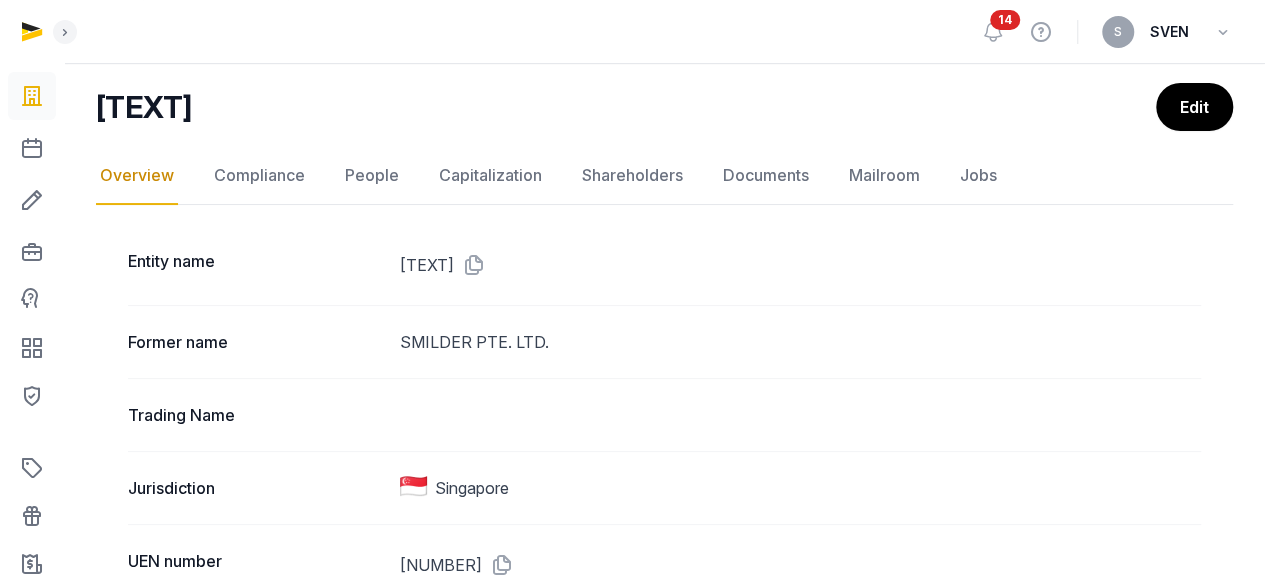 scroll, scrollTop: 0, scrollLeft: 0, axis: both 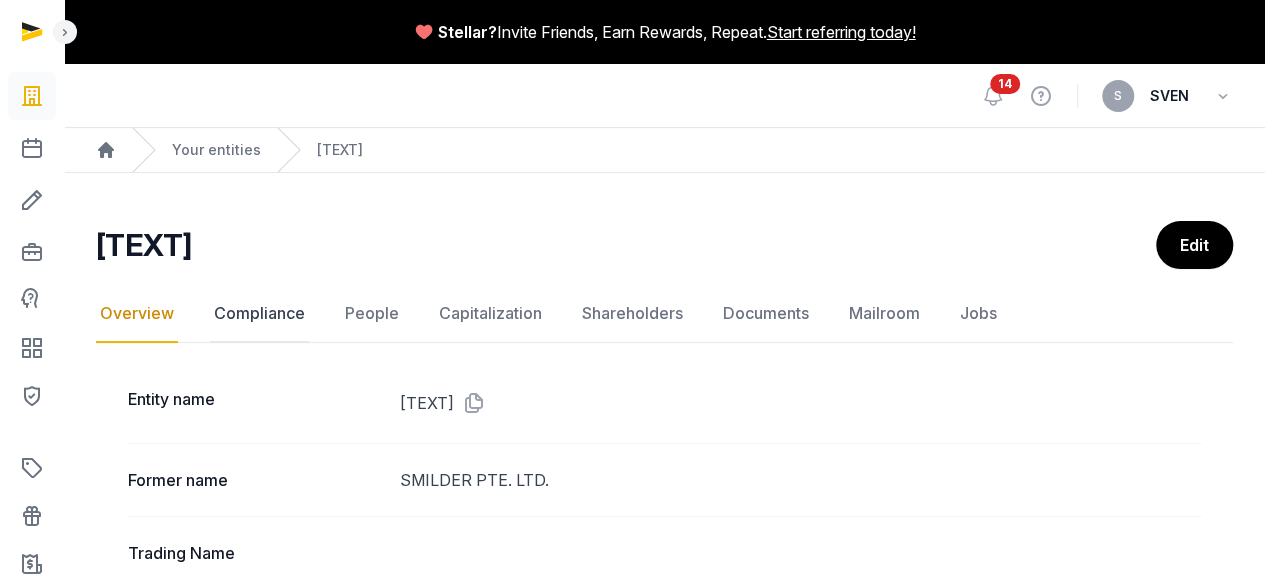 click on "Compliance" 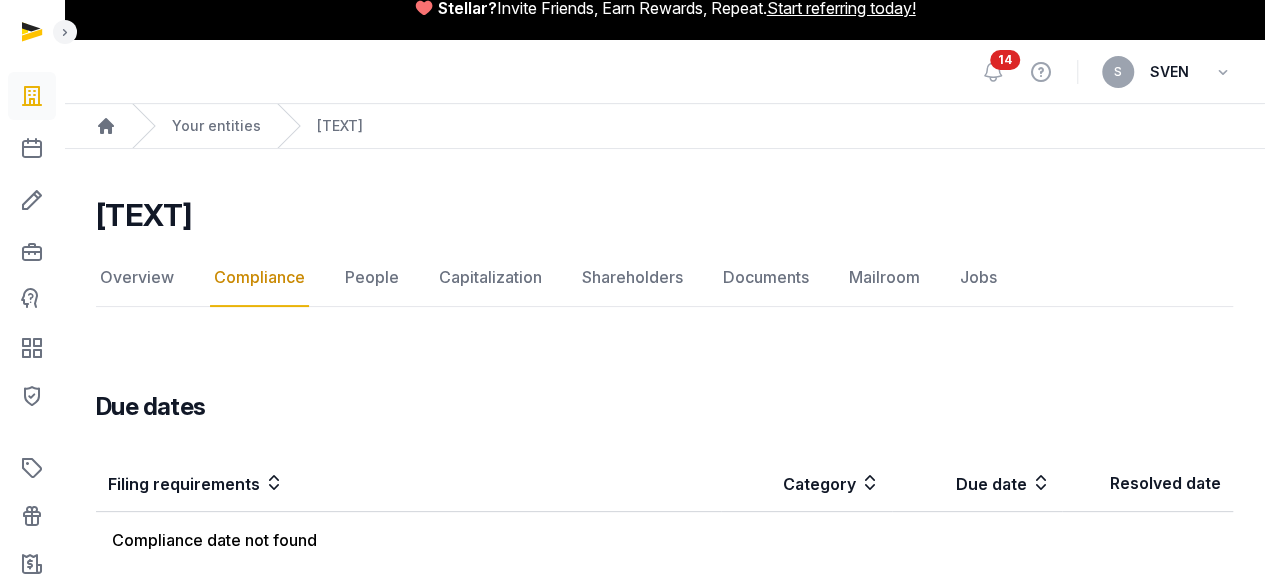 scroll, scrollTop: 46, scrollLeft: 0, axis: vertical 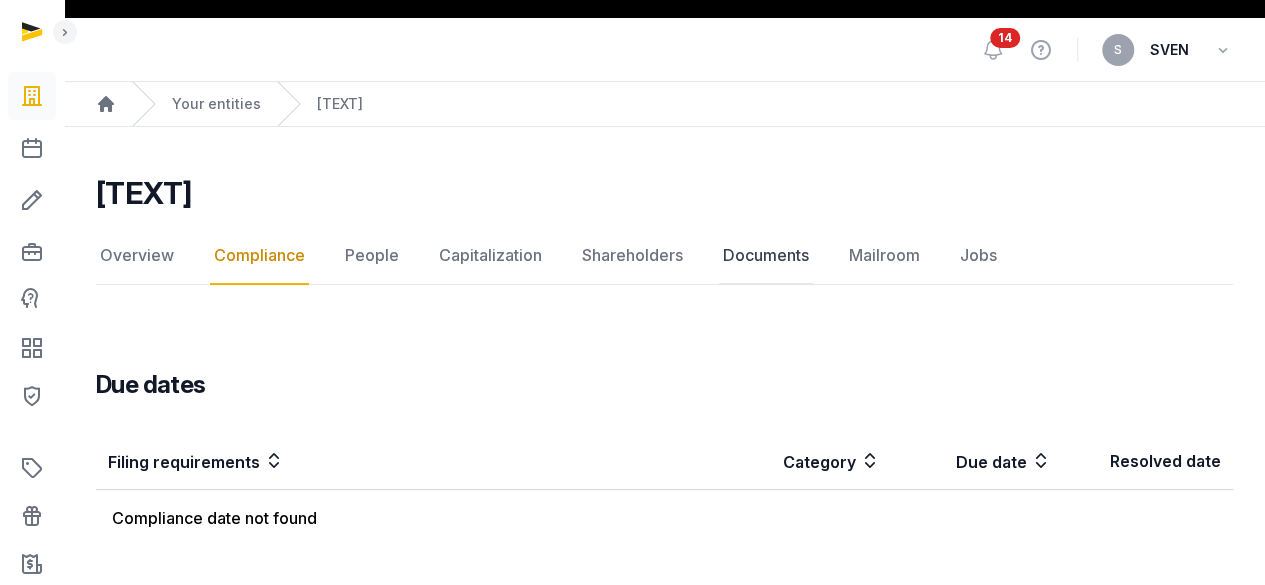 click on "Documents" 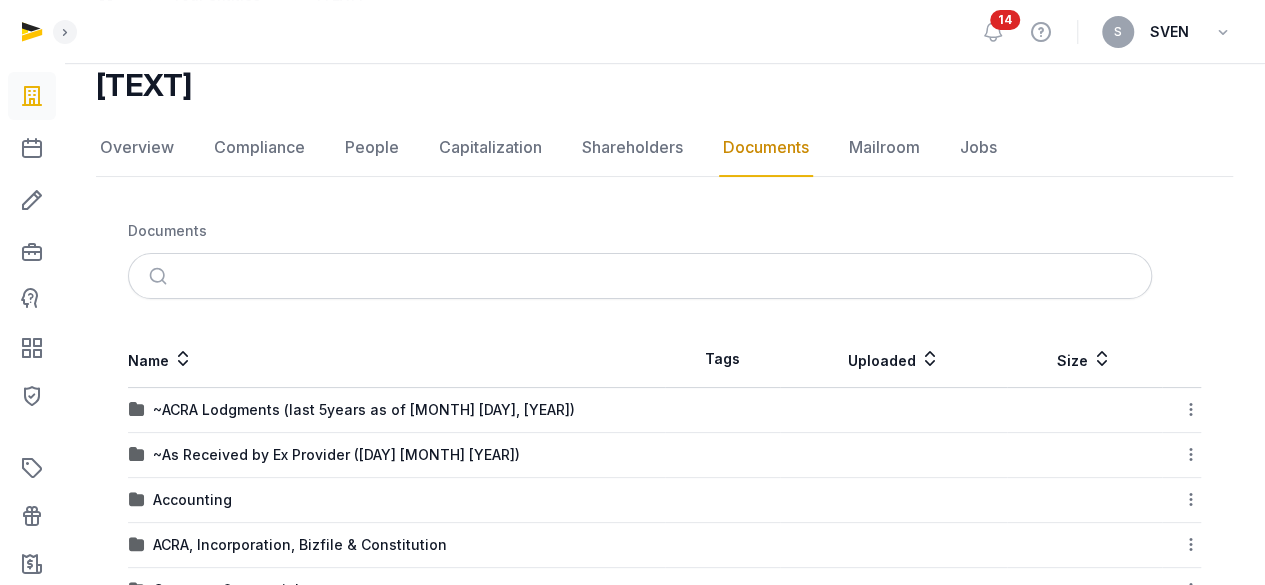 scroll, scrollTop: 300, scrollLeft: 0, axis: vertical 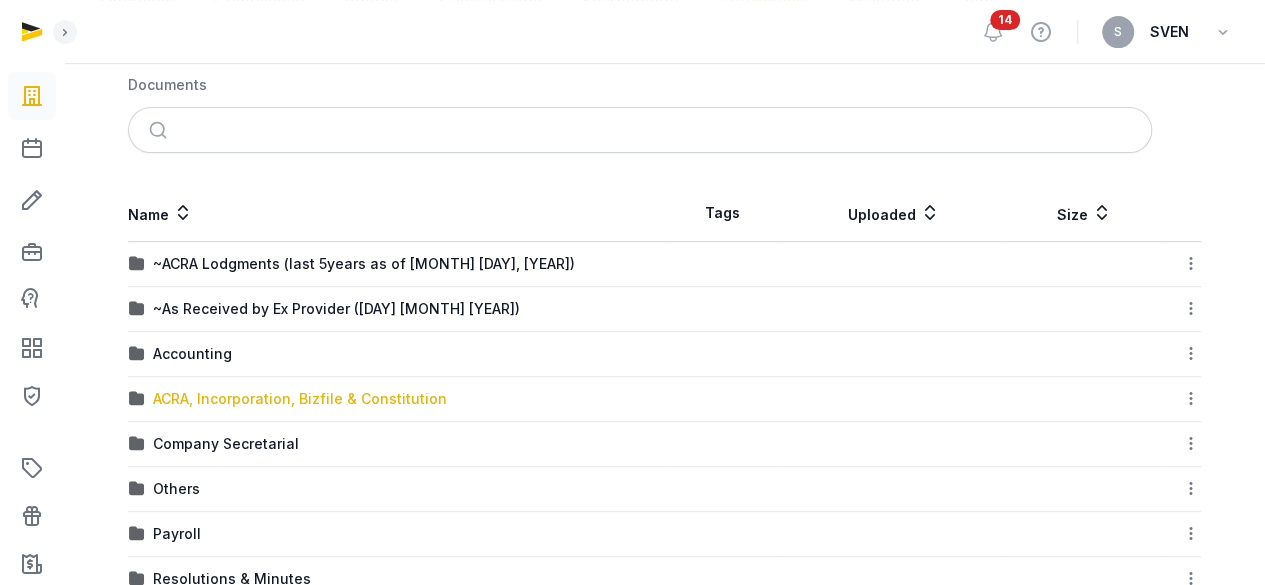 click on "ACRA, Incorporation, Bizfile & Constitution" at bounding box center [300, 399] 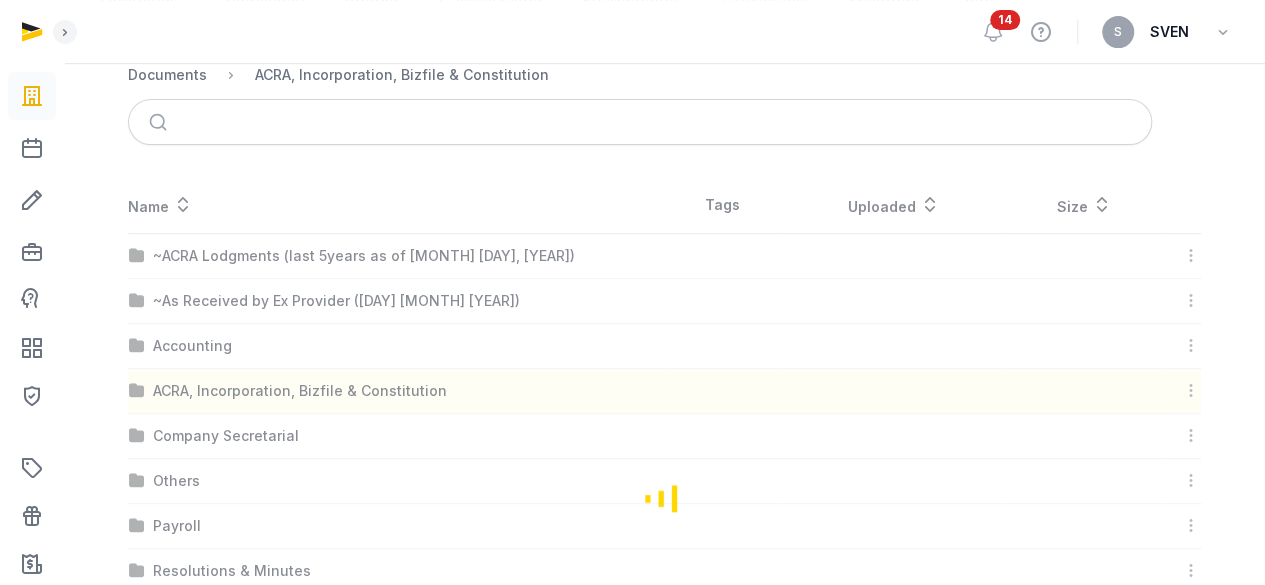 scroll, scrollTop: 165, scrollLeft: 0, axis: vertical 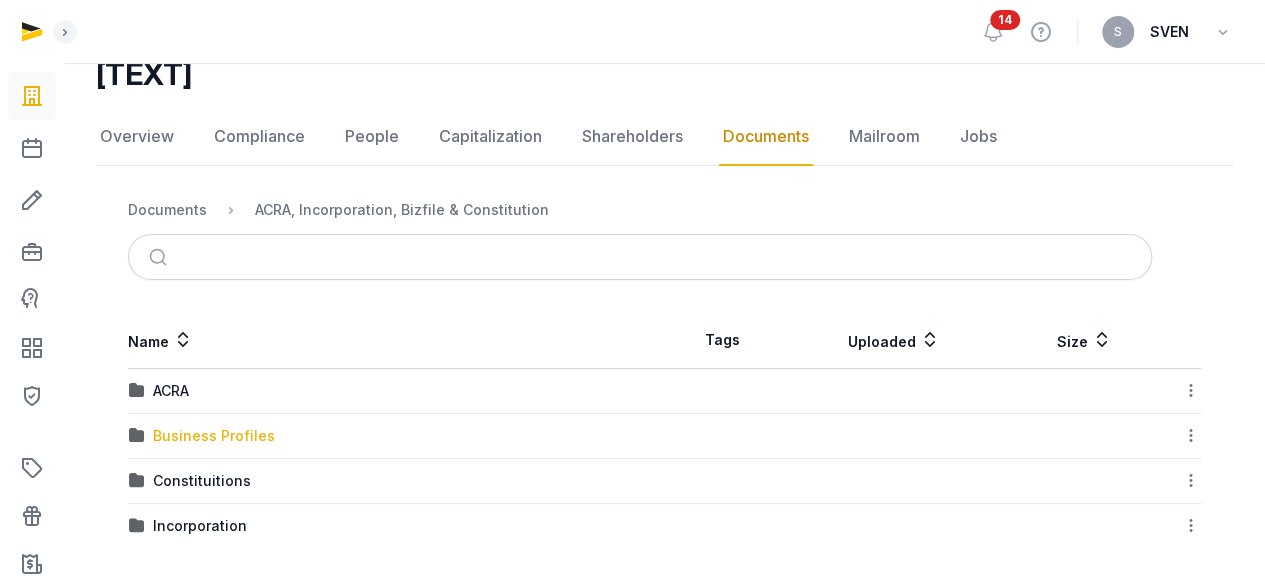 click on "Business Profiles" at bounding box center (214, 436) 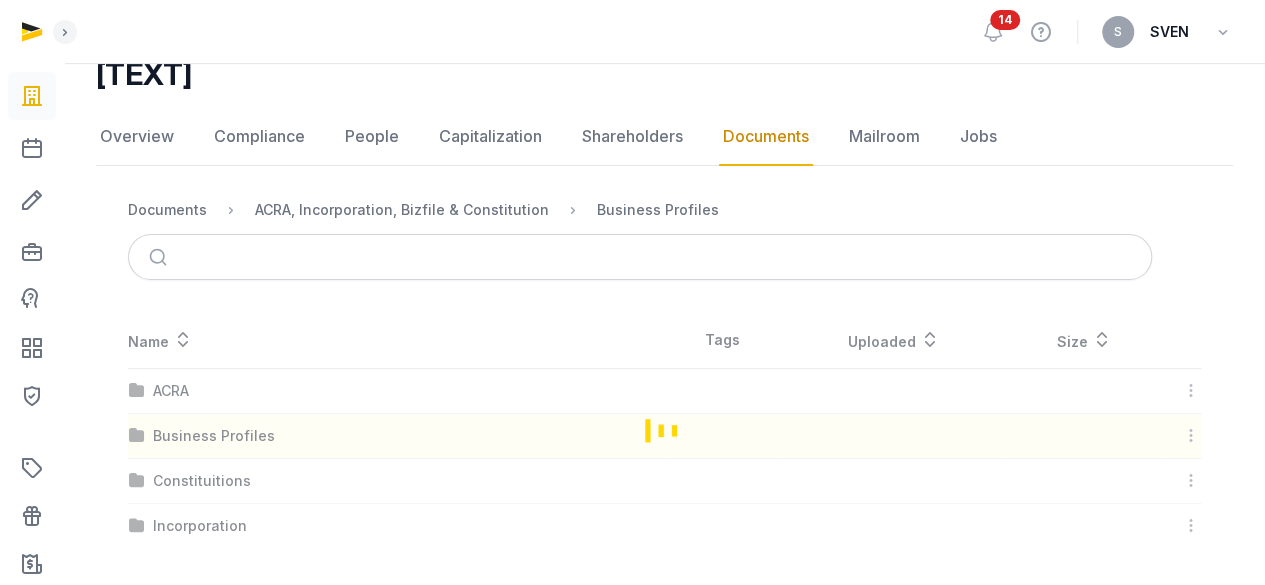 scroll, scrollTop: 76, scrollLeft: 0, axis: vertical 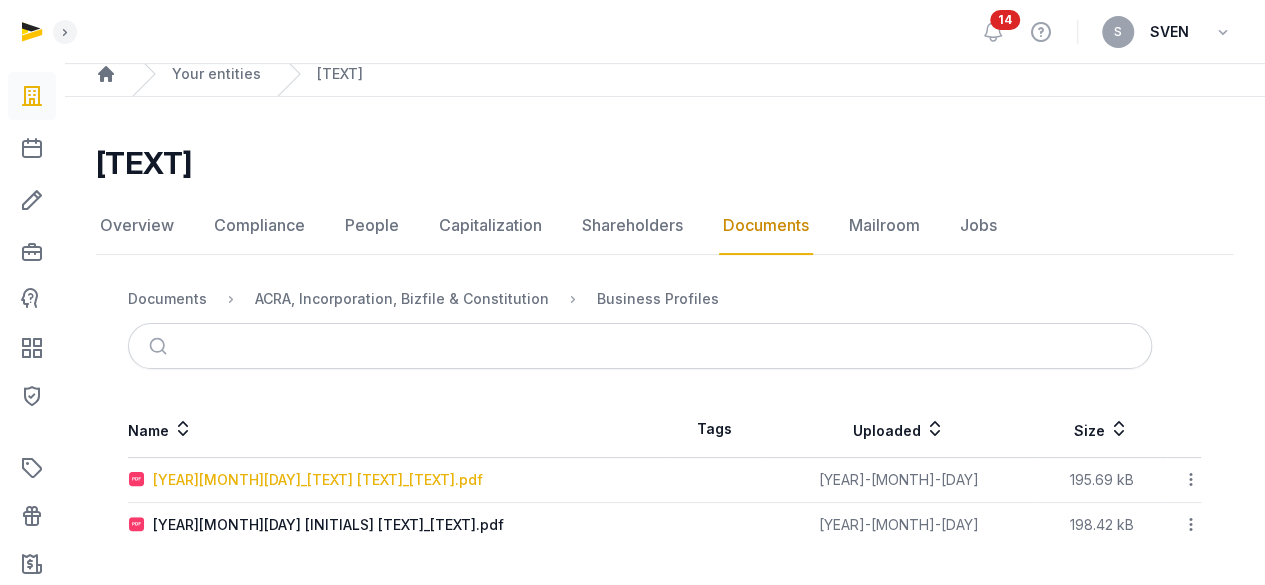 click on "[YEAR][MONTH][DAY]_[TEXT] [TEXT]_[TEXT].pdf" at bounding box center (318, 480) 